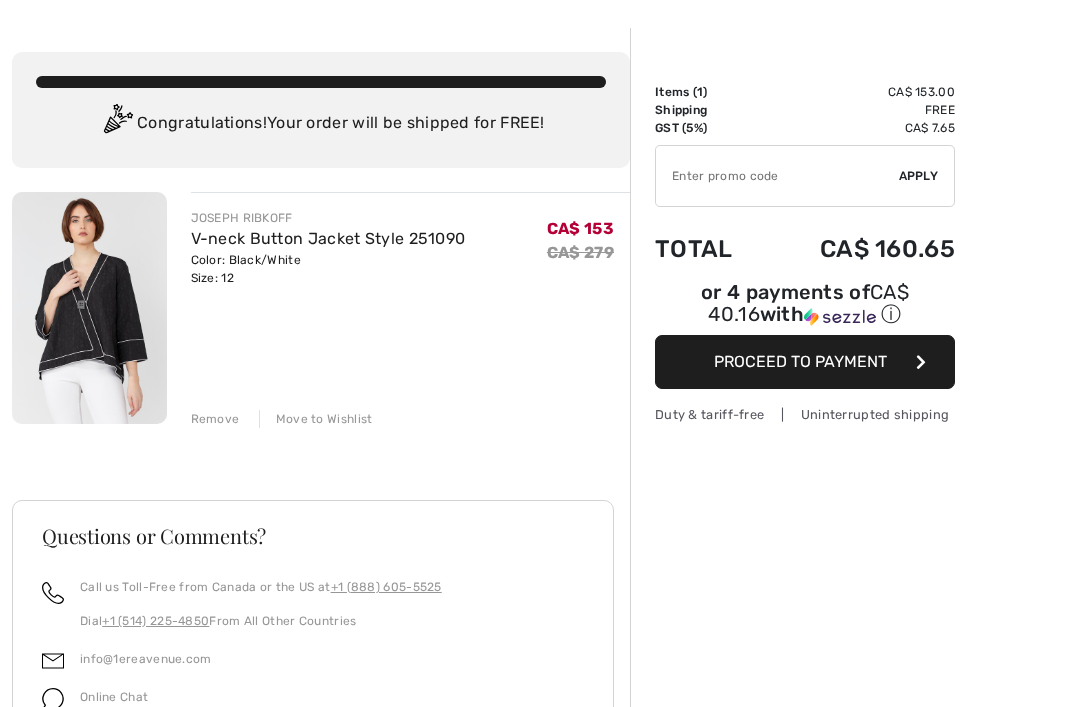 scroll, scrollTop: 0, scrollLeft: 0, axis: both 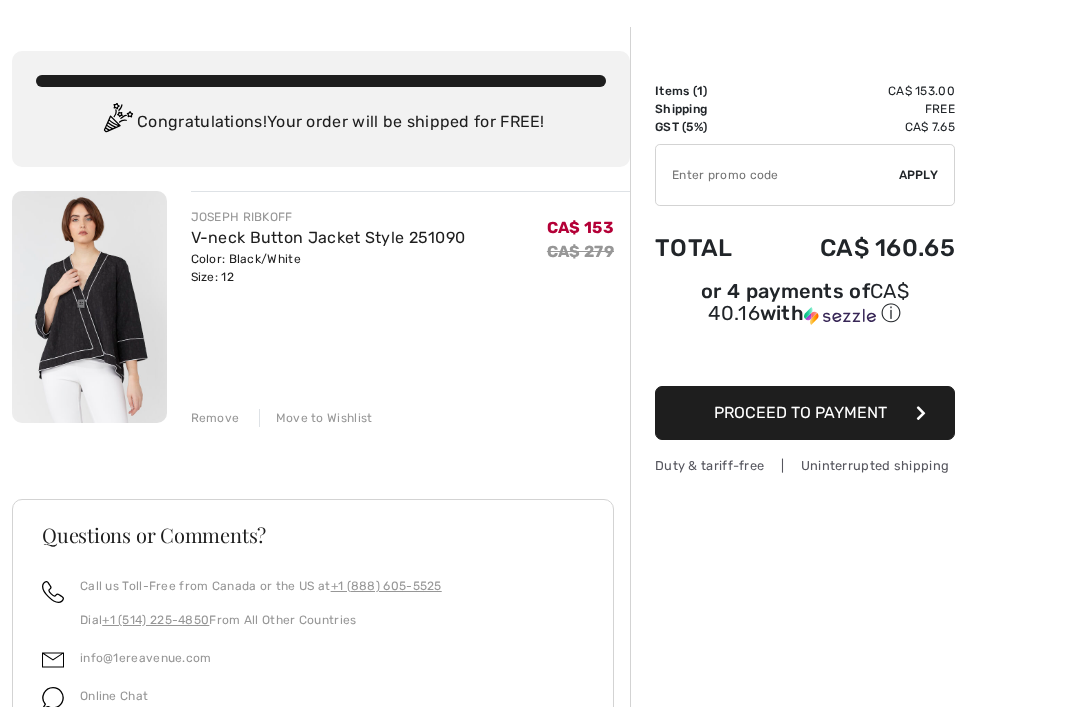 click on "V-neck Button Jacket Style 251090" at bounding box center (328, 237) 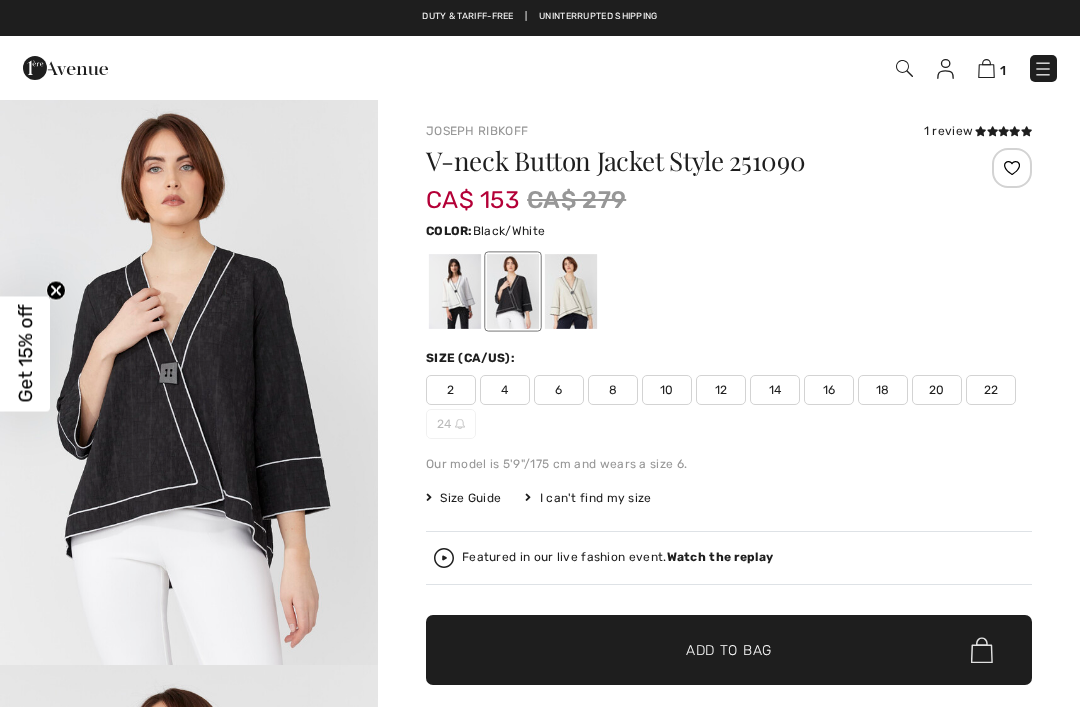 scroll, scrollTop: 0, scrollLeft: 0, axis: both 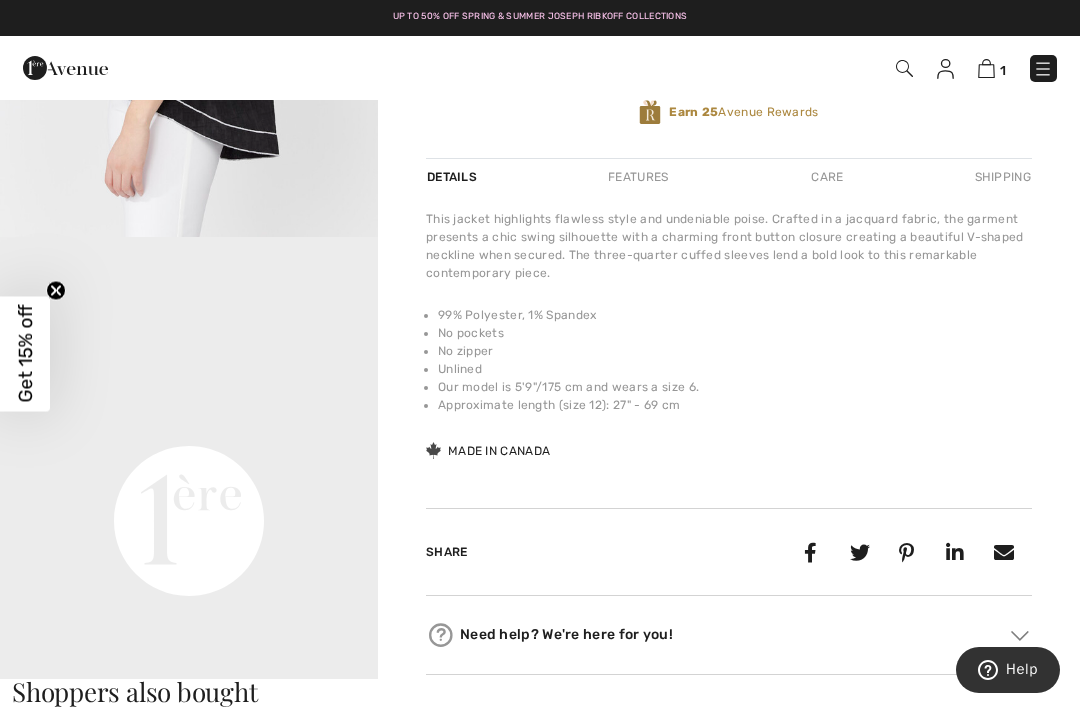 click on "Your browser does not support the video tag." at bounding box center (189, 331) 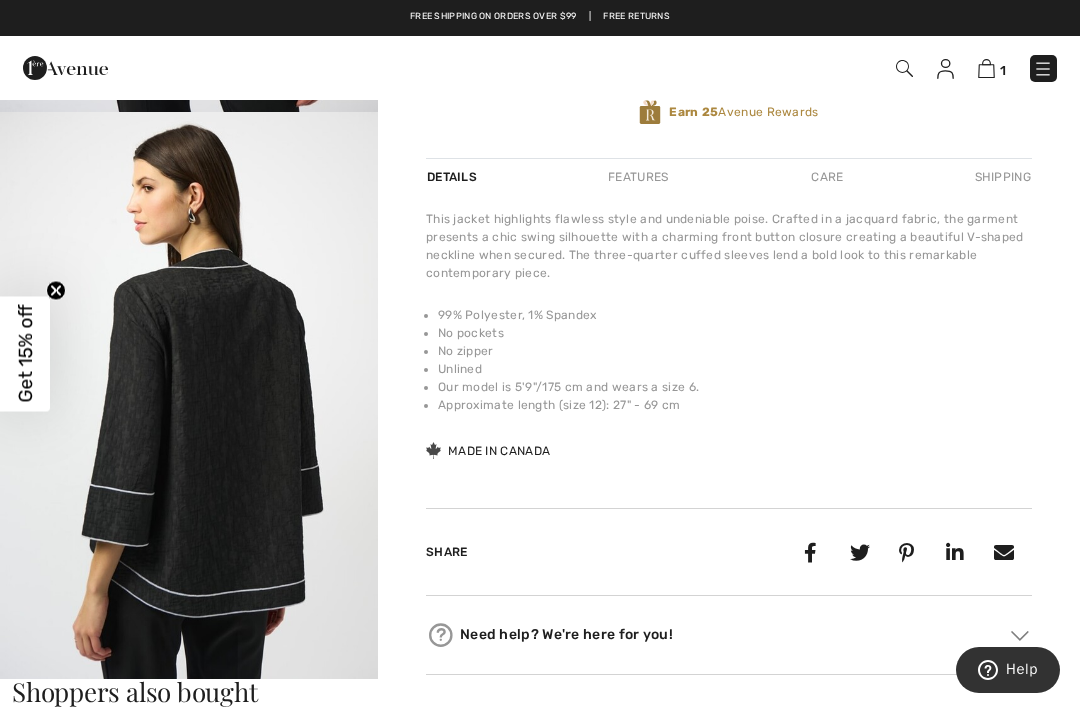 scroll, scrollTop: 2835, scrollLeft: 0, axis: vertical 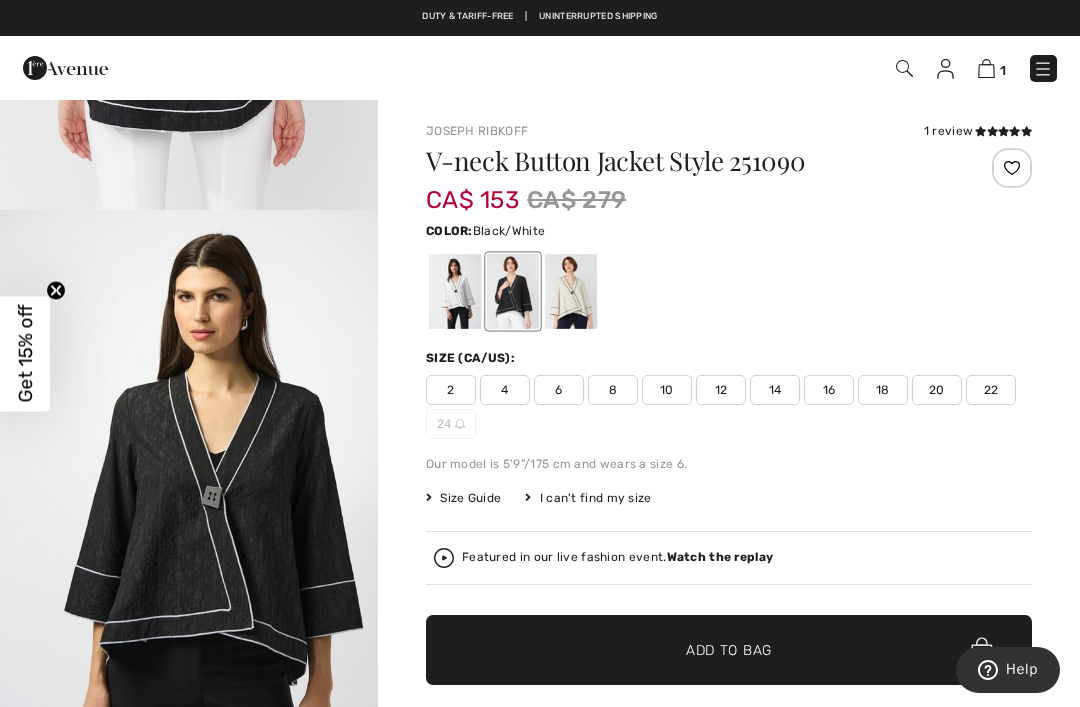 click on "1" at bounding box center (761, 68) 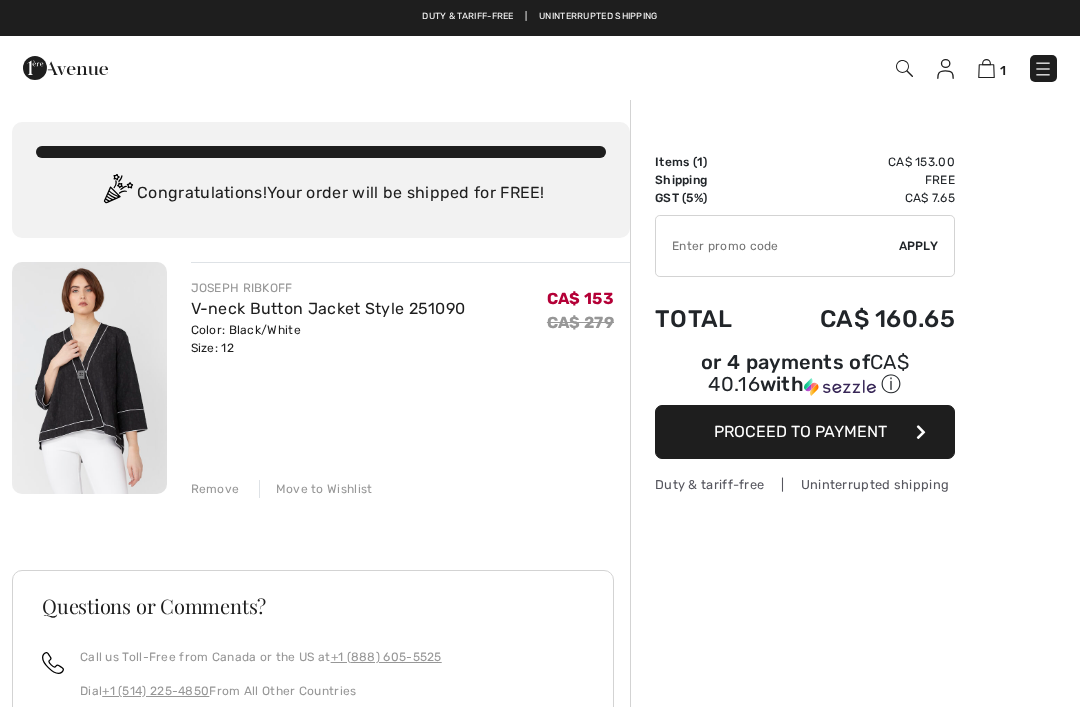 scroll, scrollTop: 135, scrollLeft: 0, axis: vertical 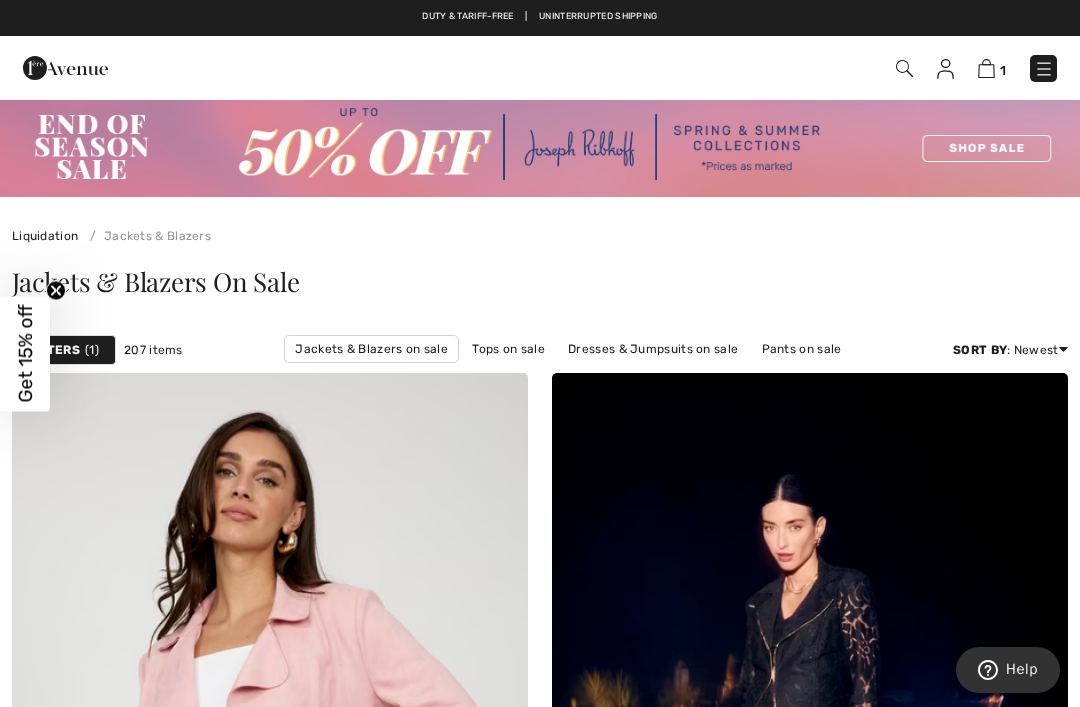 click at bounding box center [1044, 69] 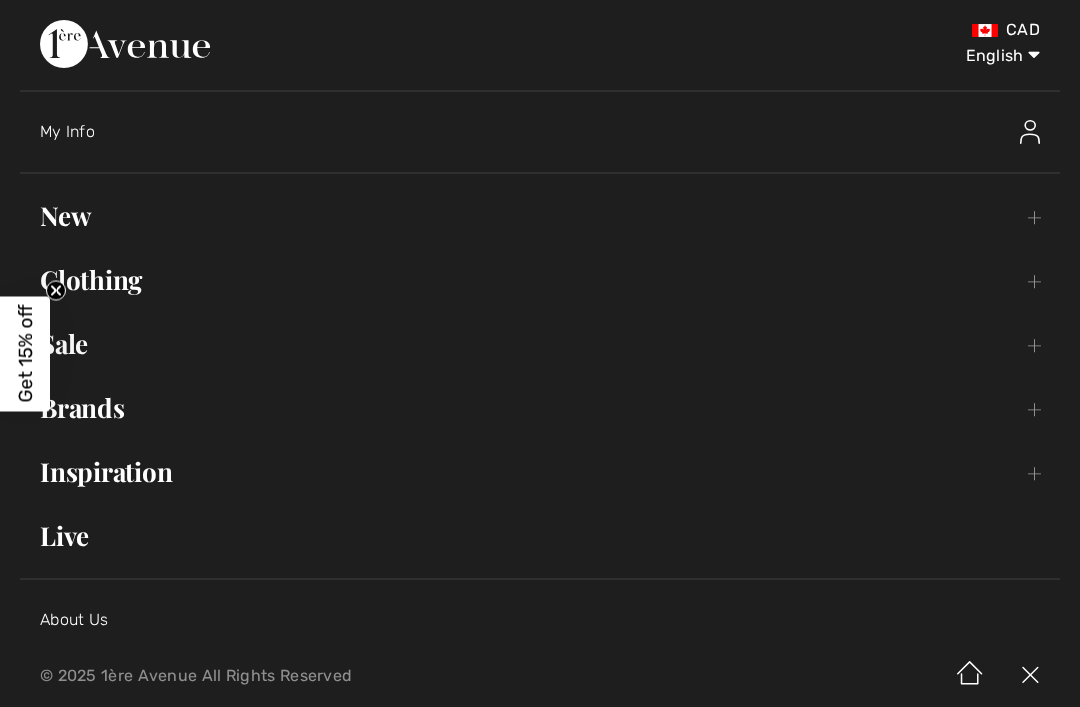 click on "Sale Toggle submenu" at bounding box center [540, 344] 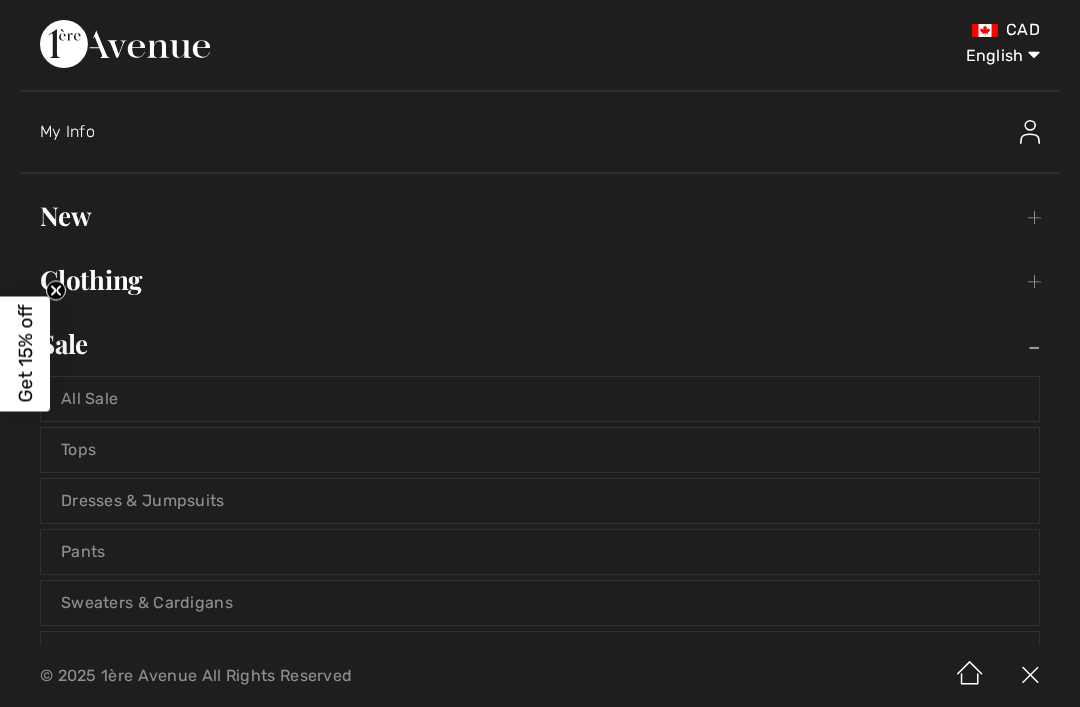 click on "Sale Toggle submenu" at bounding box center (540, 344) 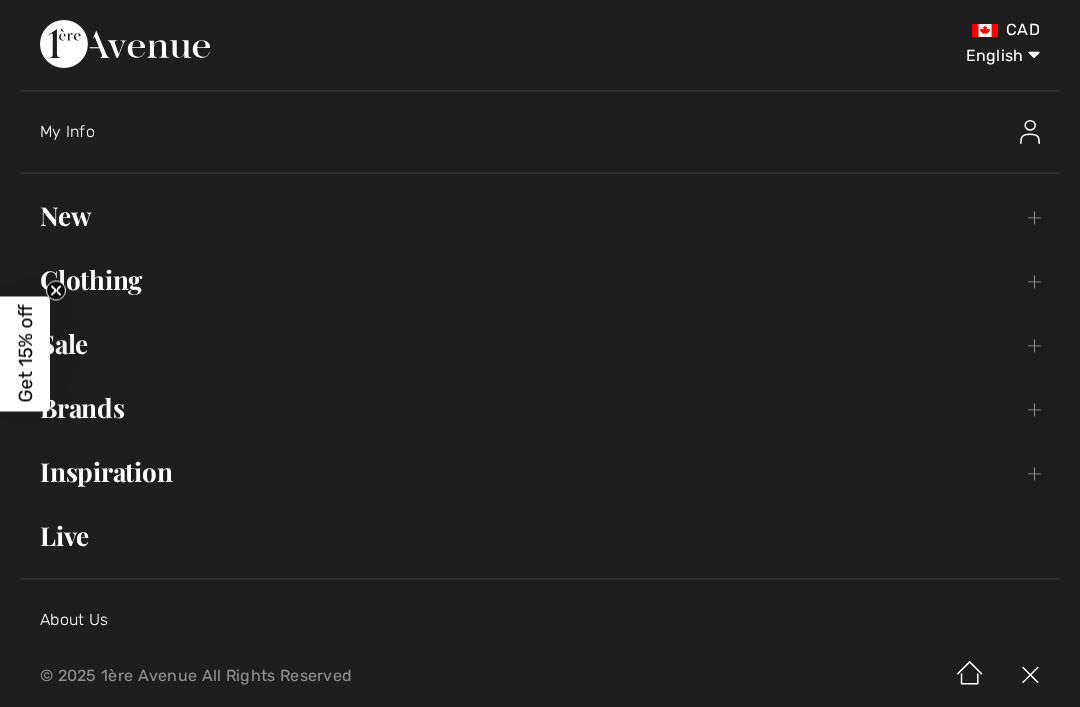 click on "Sale Toggle submenu" at bounding box center [540, 344] 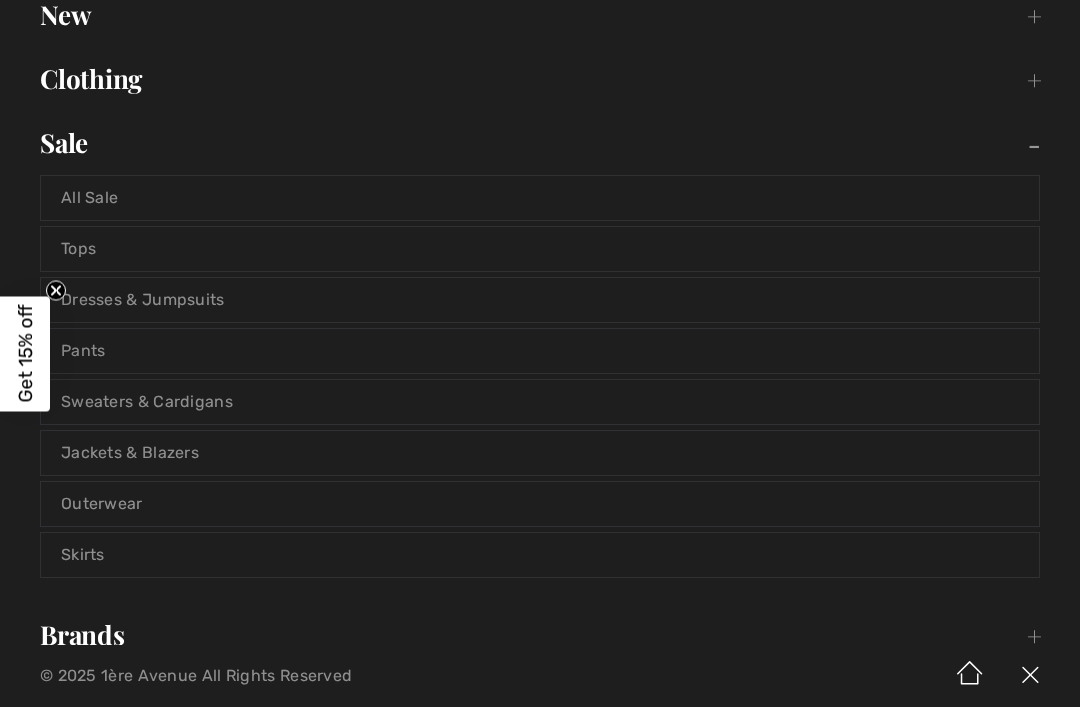 scroll, scrollTop: 200, scrollLeft: 0, axis: vertical 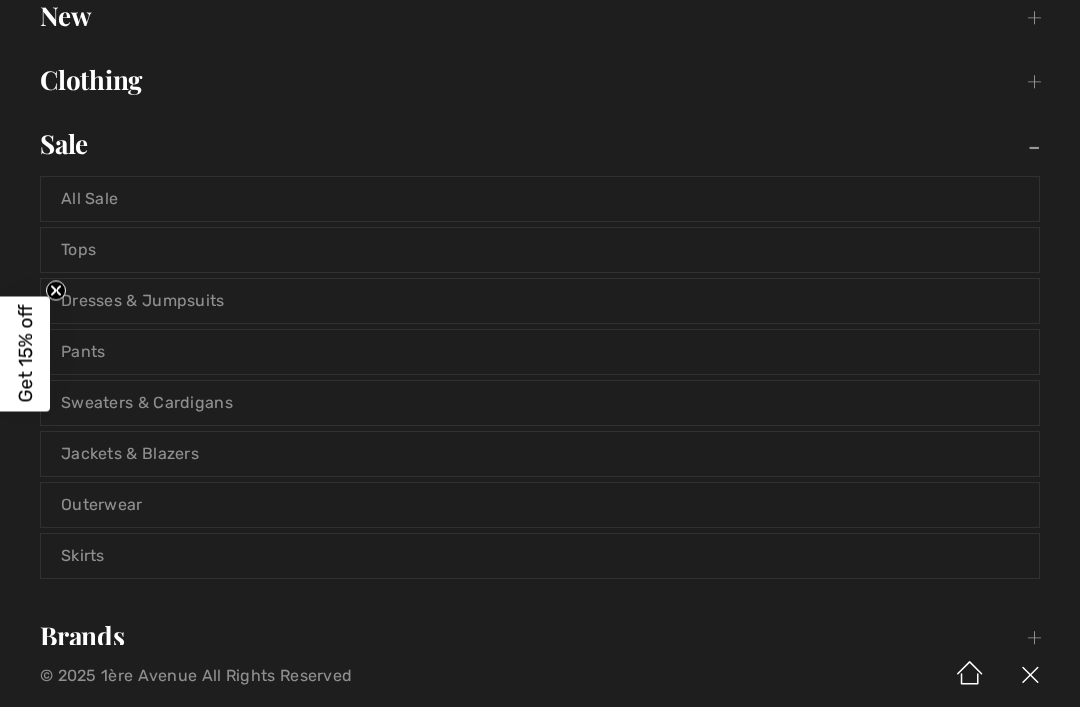click on "Jackets & Blazers" at bounding box center [540, 454] 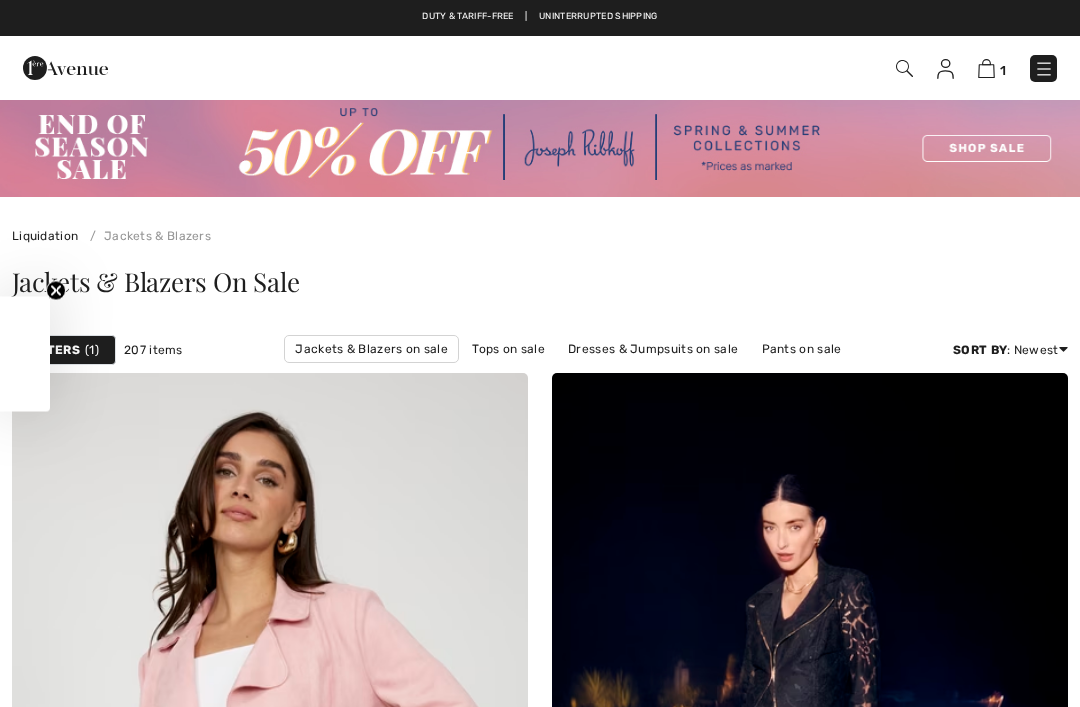 checkbox on "true" 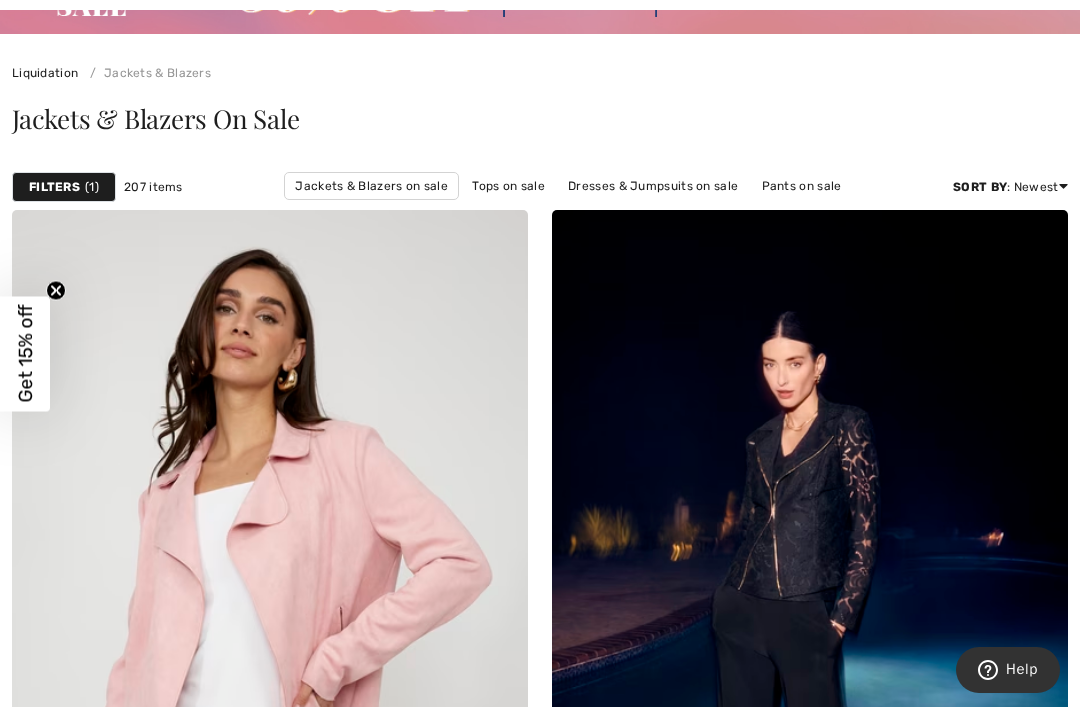 scroll, scrollTop: 0, scrollLeft: 0, axis: both 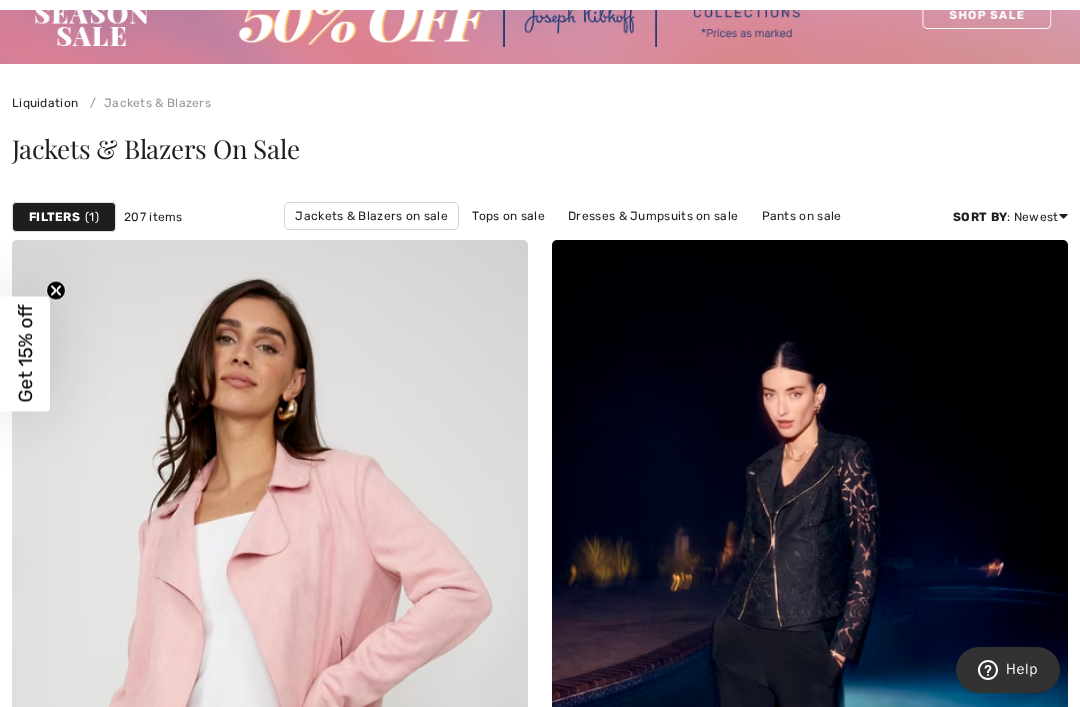 click on "Price: Low to High" at bounding box center [987, 271] 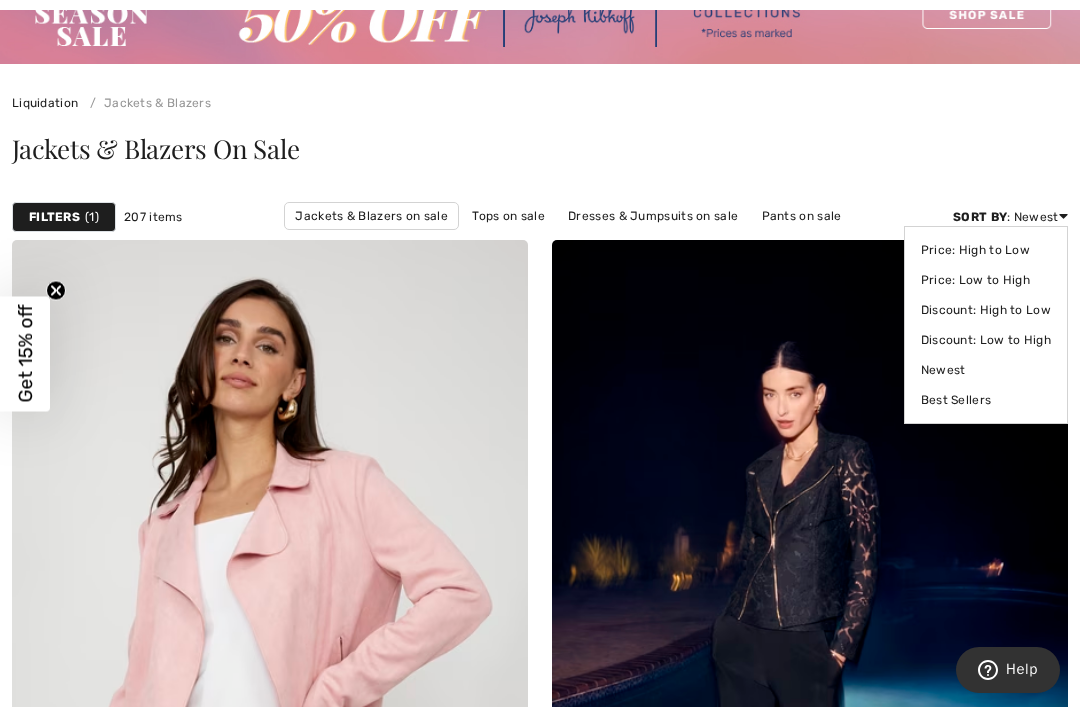 click on "Price: Low to High" at bounding box center (986, 280) 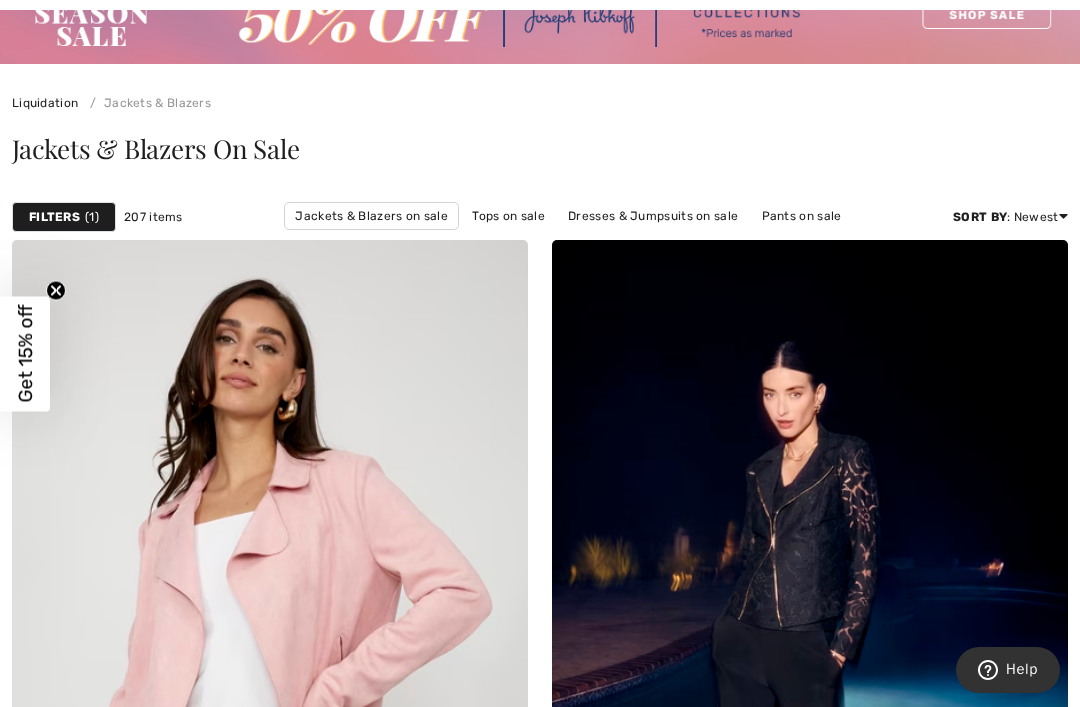 click on "Price: Low to High" at bounding box center (987, 271) 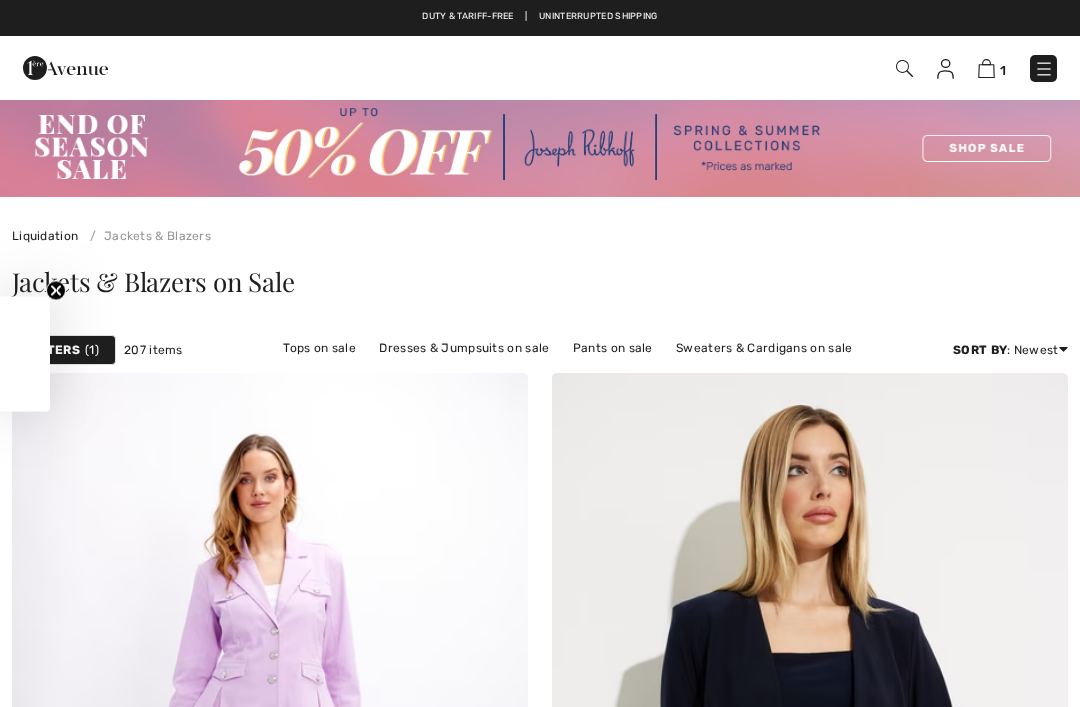 checkbox on "true" 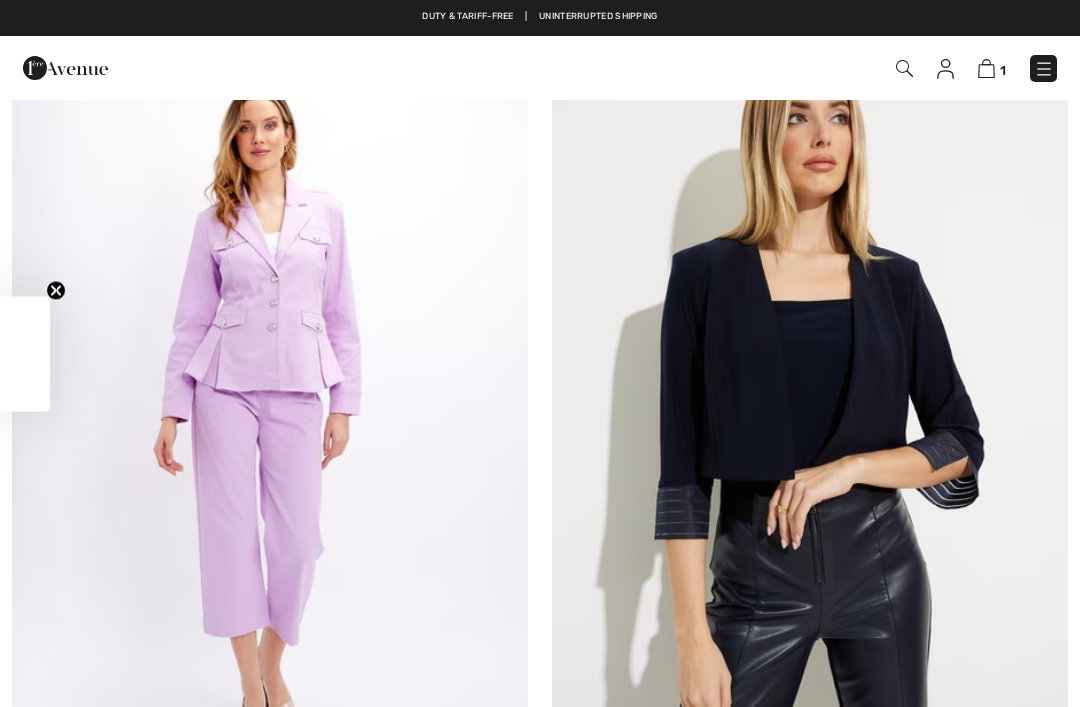 scroll, scrollTop: 0, scrollLeft: 0, axis: both 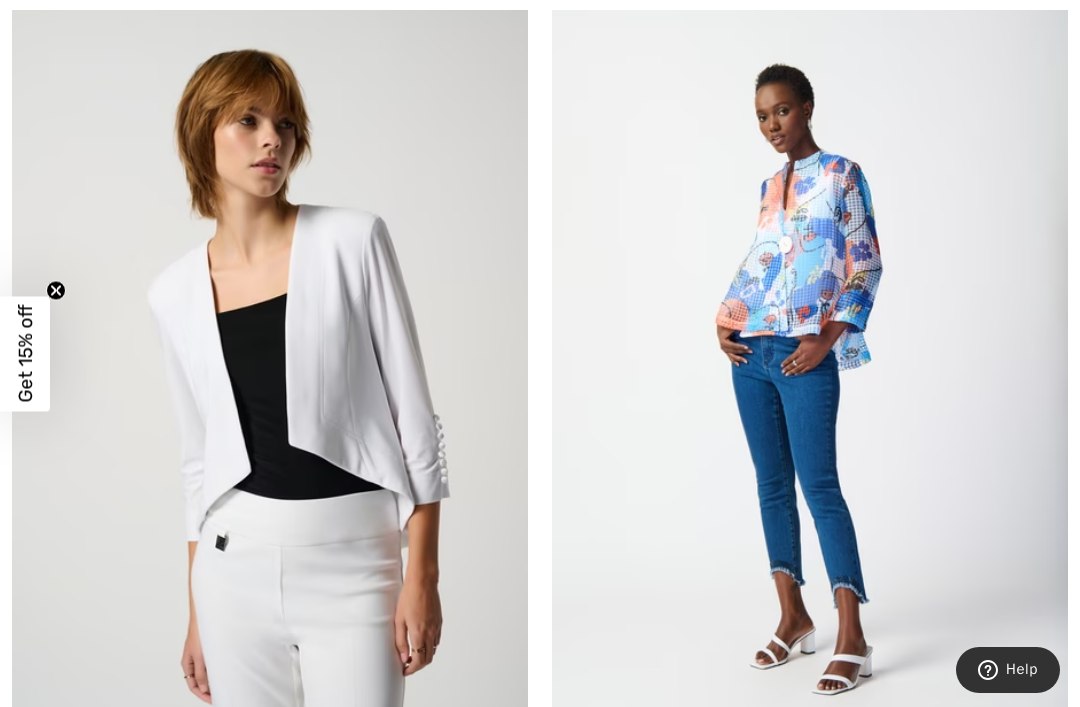 click at bounding box center [810, 378] 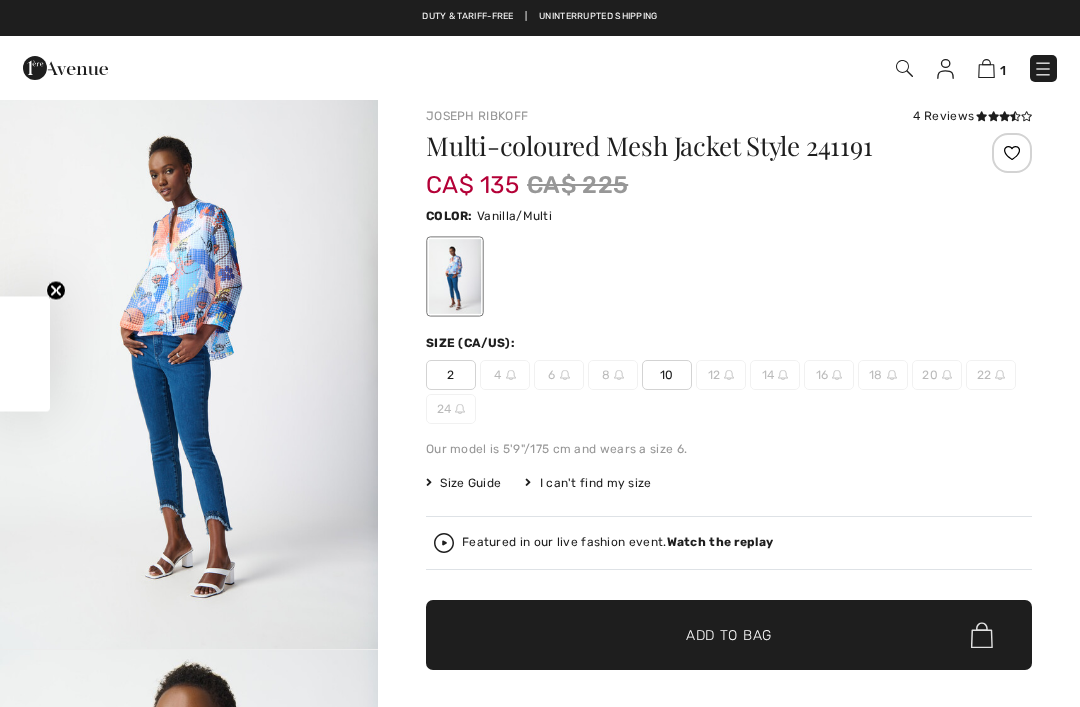 click at bounding box center (189, 366) 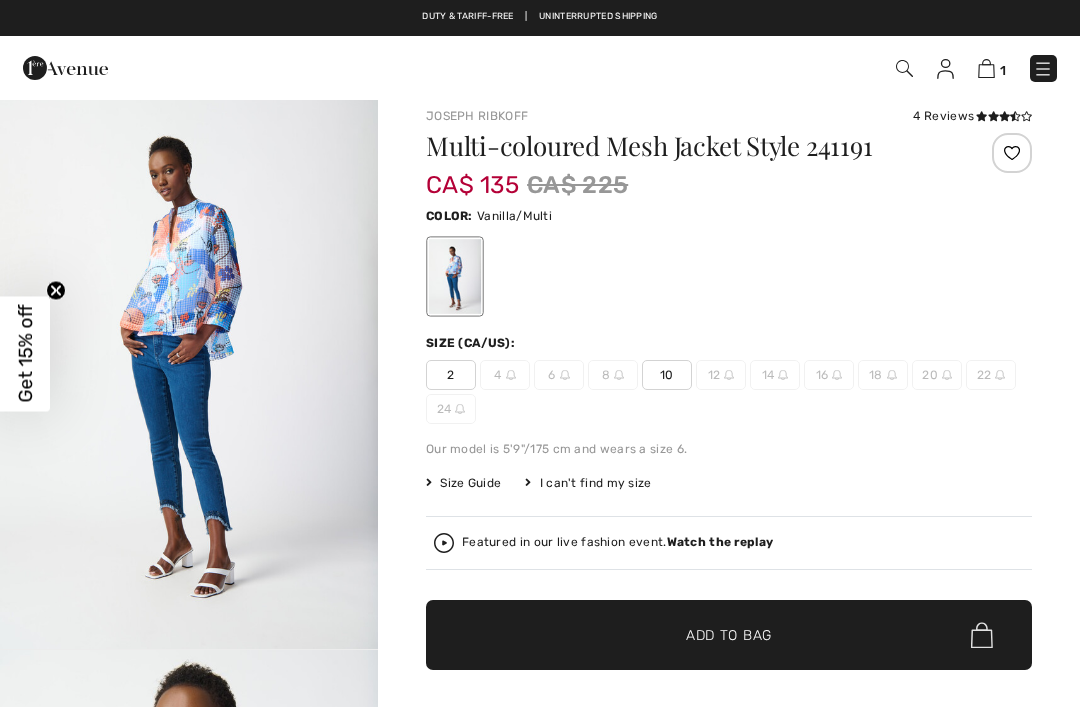 scroll, scrollTop: 15, scrollLeft: 0, axis: vertical 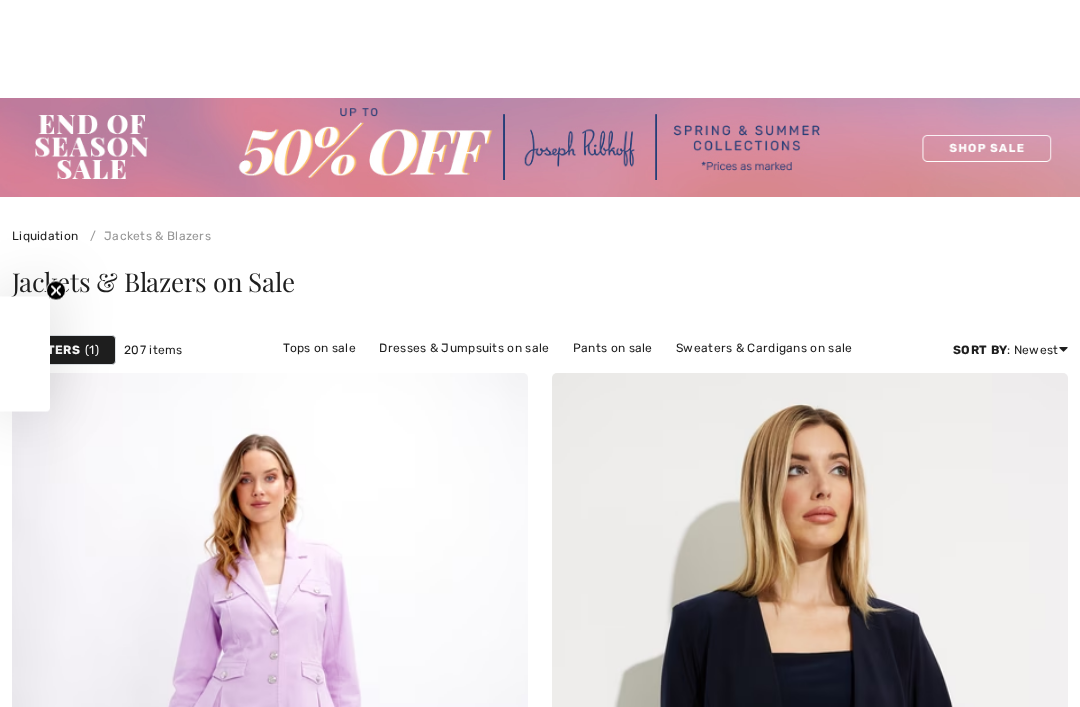 checkbox on "true" 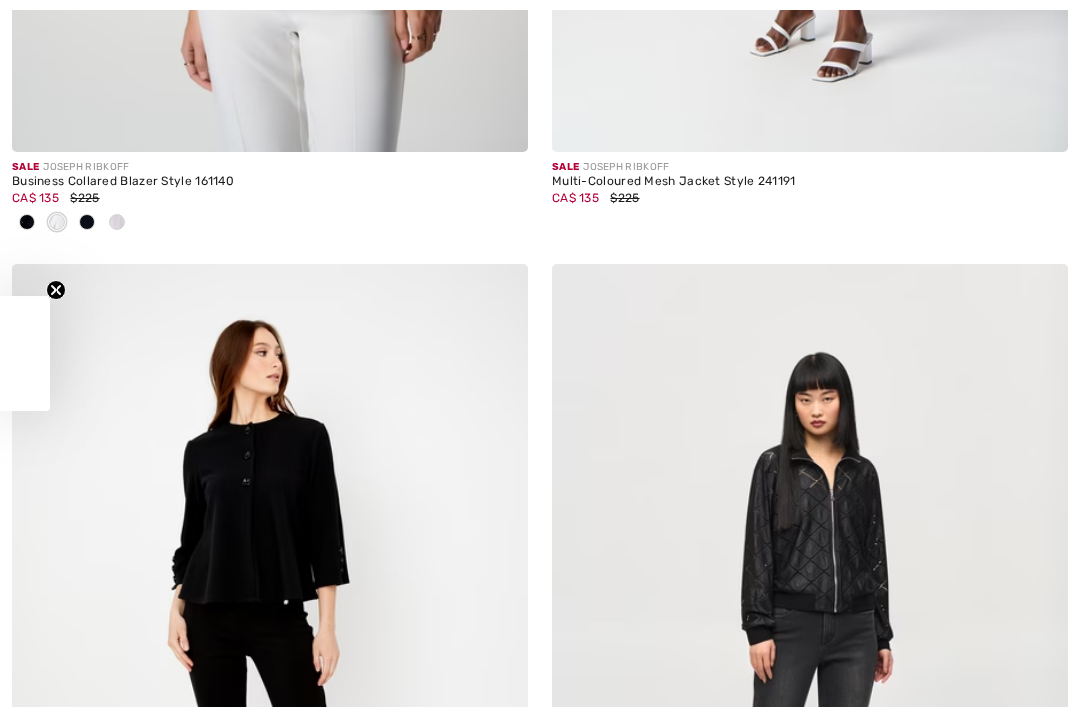 scroll, scrollTop: 0, scrollLeft: 0, axis: both 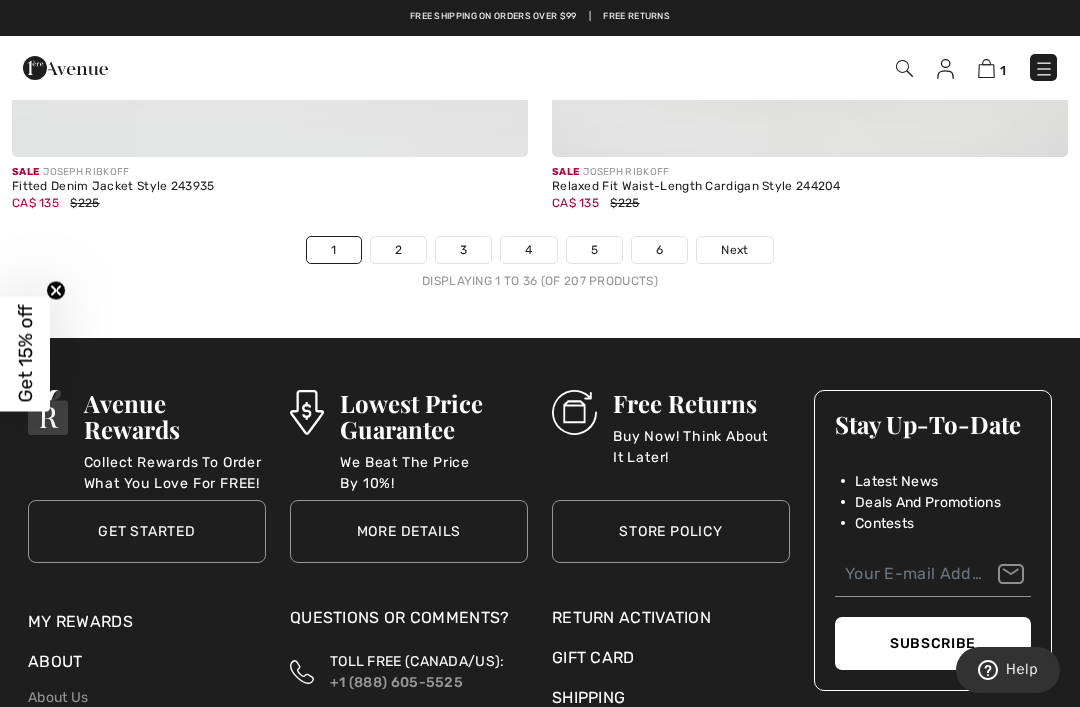 click on "Next" at bounding box center [734, 250] 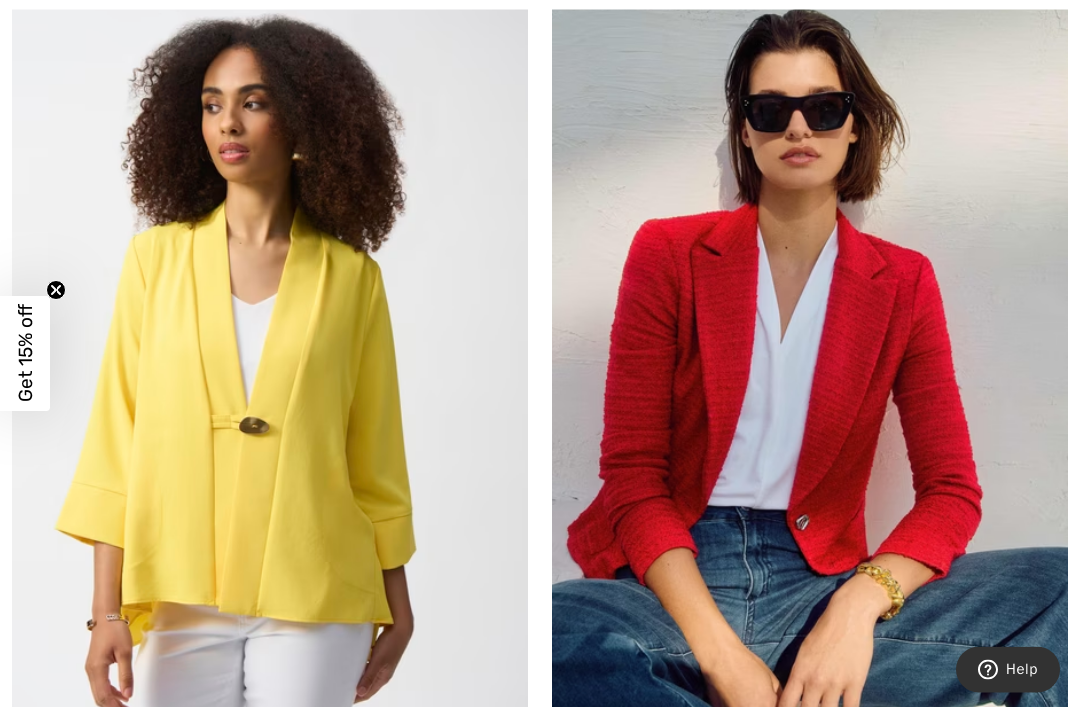 scroll, scrollTop: 445, scrollLeft: 0, axis: vertical 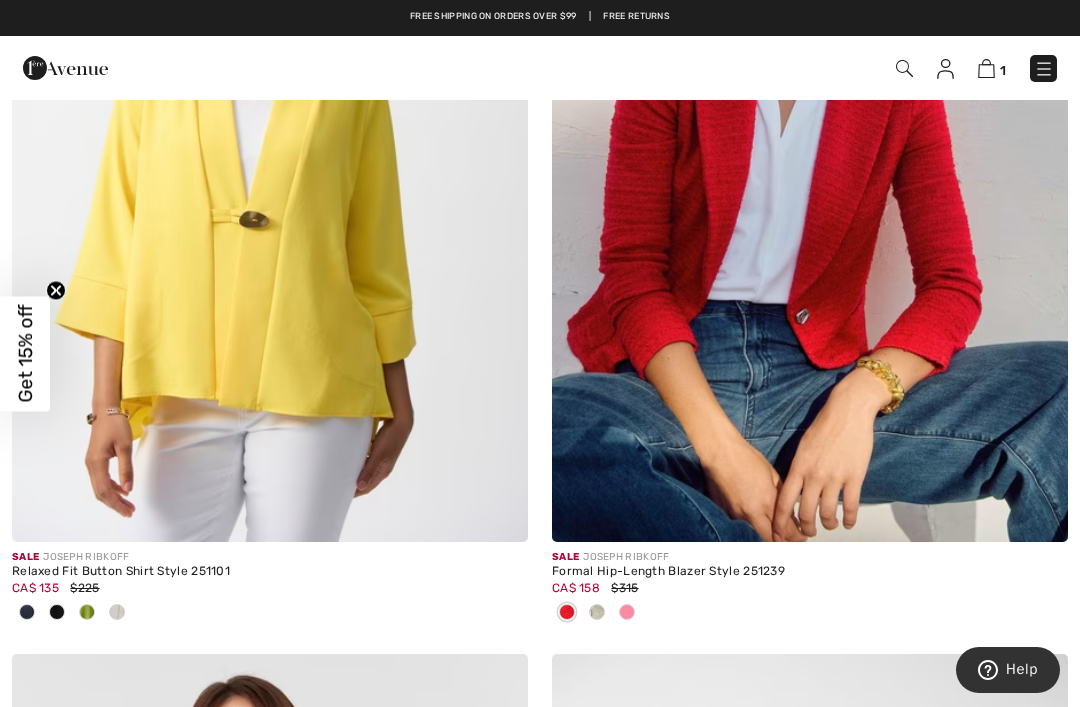 click at bounding box center (270, 155) 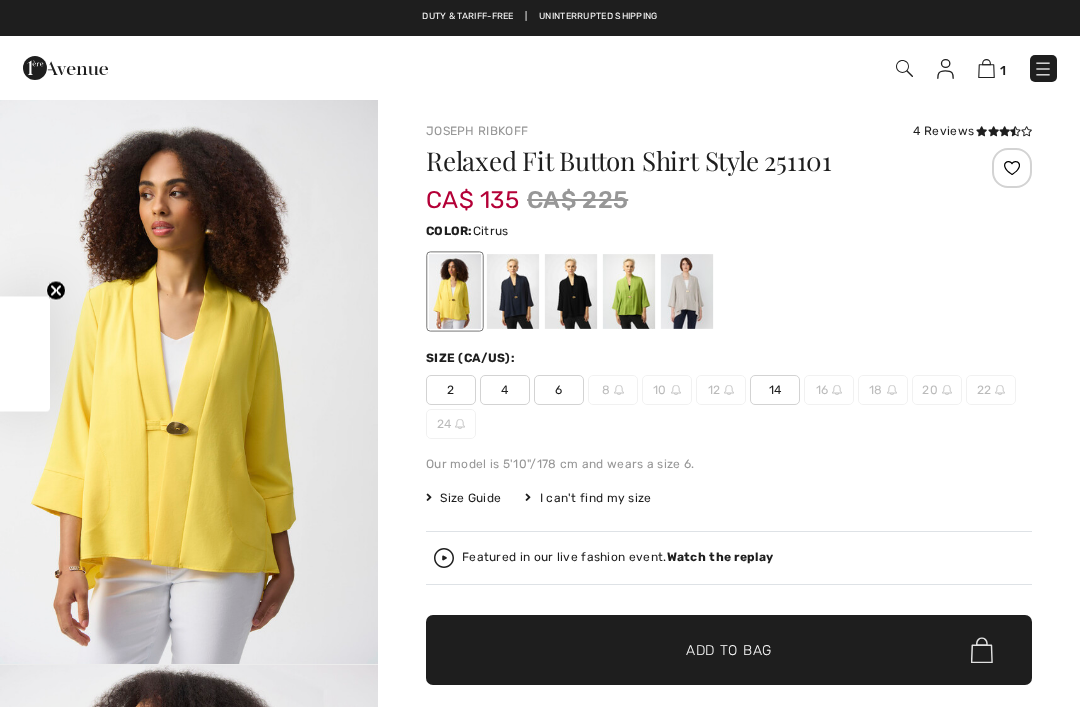 scroll, scrollTop: 0, scrollLeft: 0, axis: both 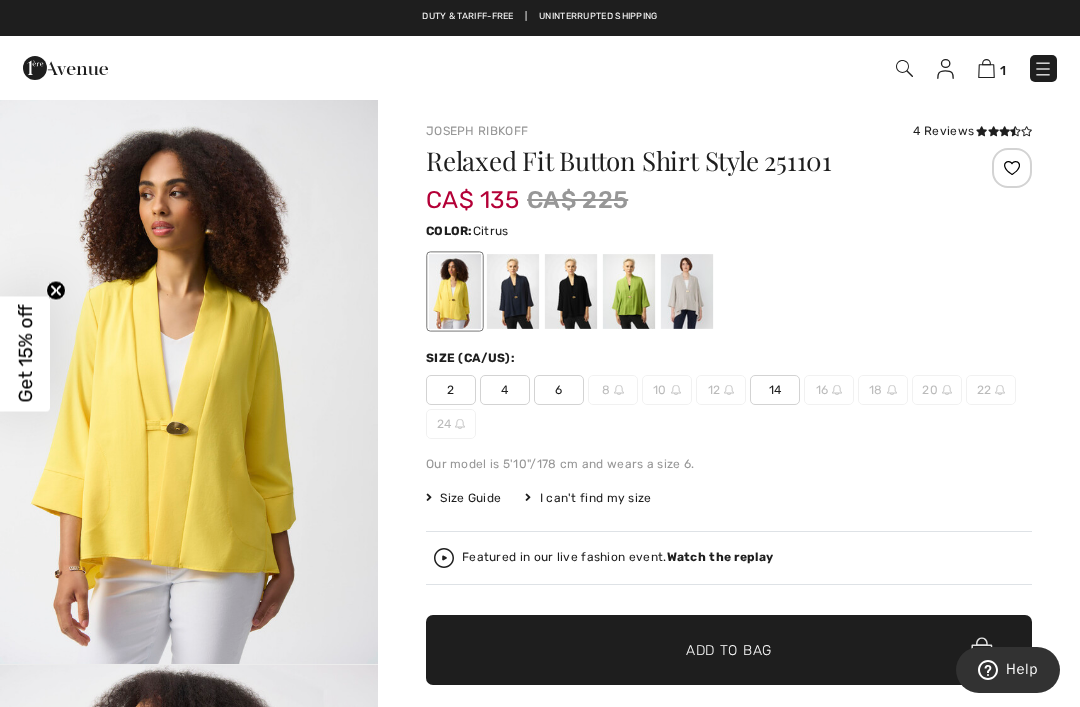 click at bounding box center [189, 381] 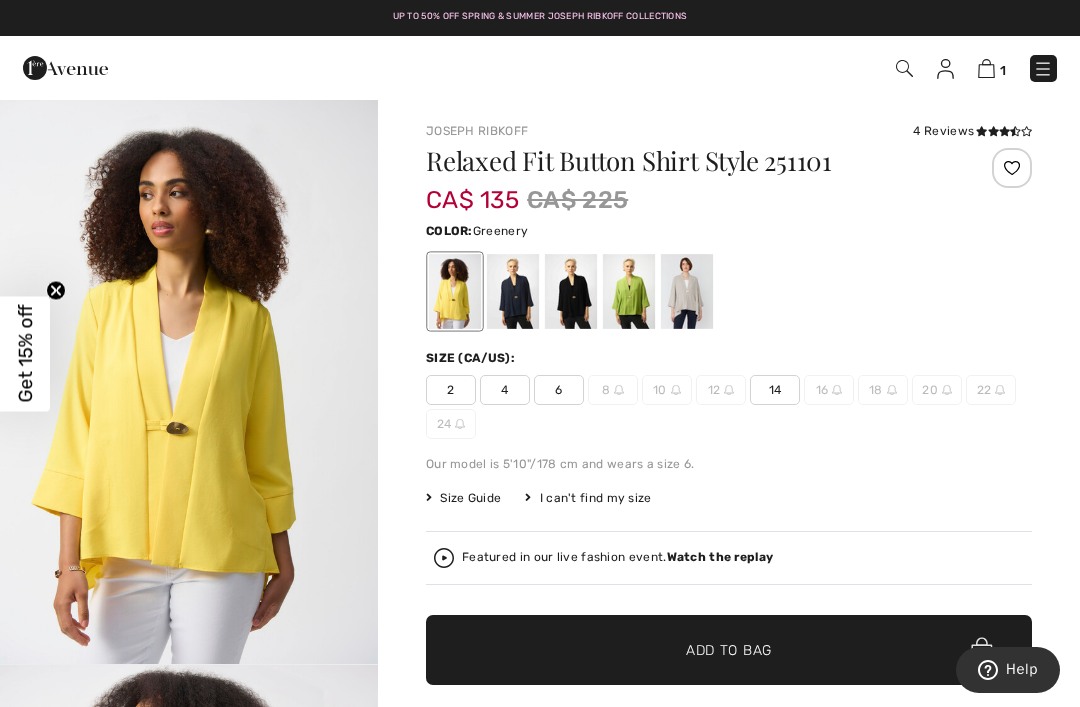 click at bounding box center [629, 291] 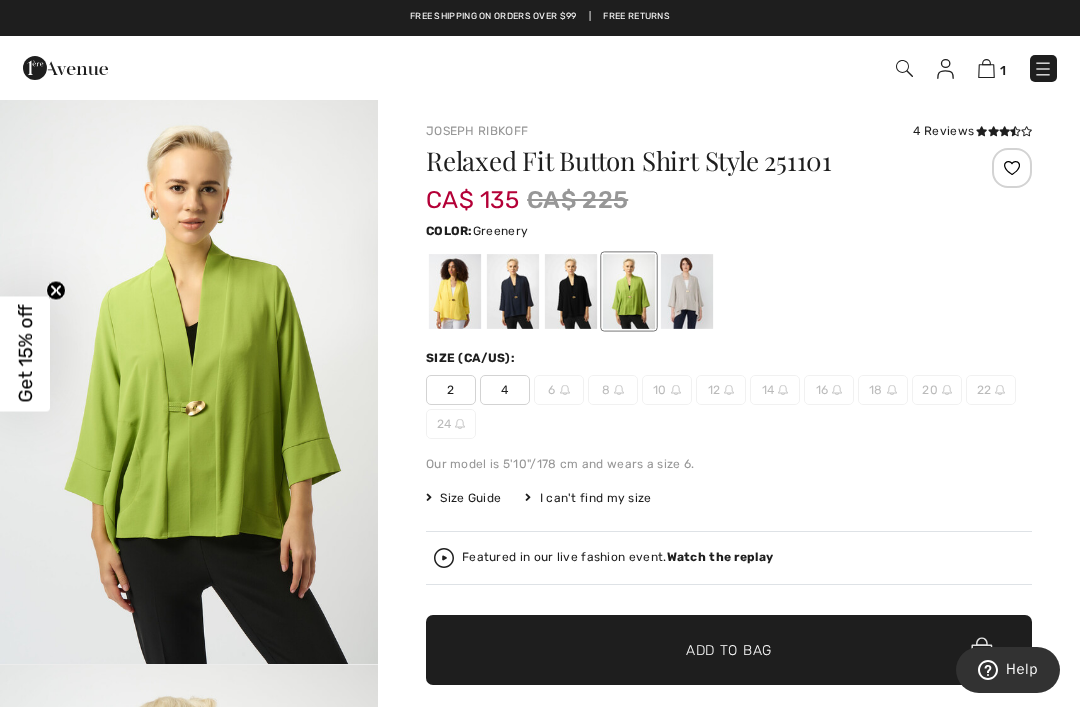 click at bounding box center [455, 291] 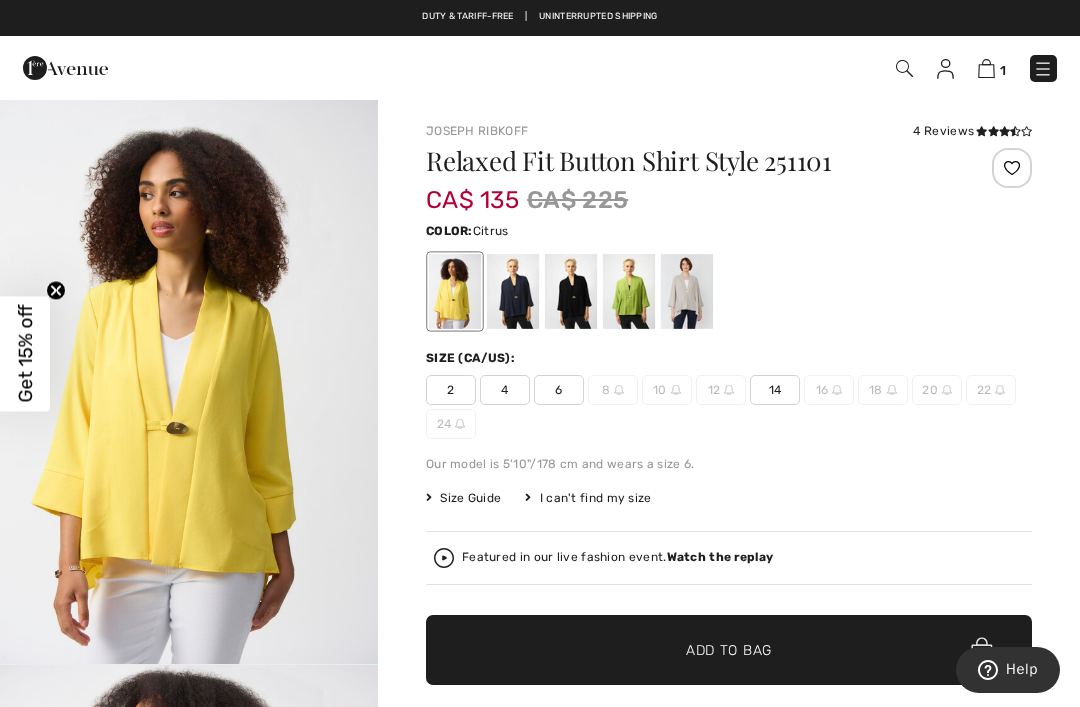 click at bounding box center [513, 291] 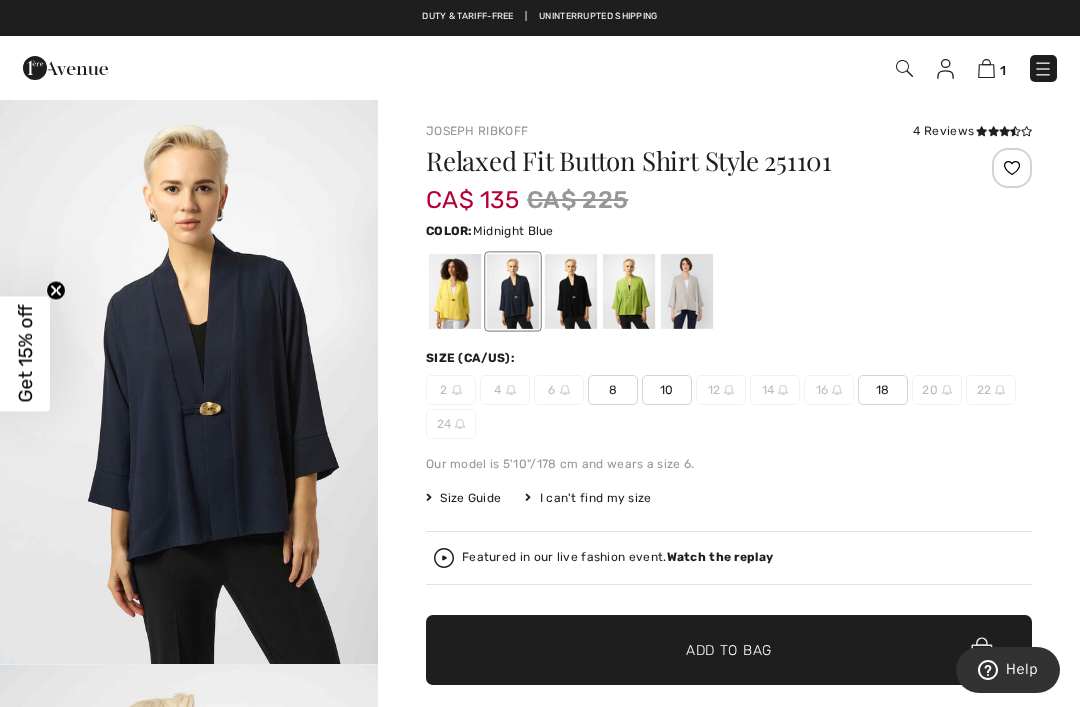click at bounding box center [571, 291] 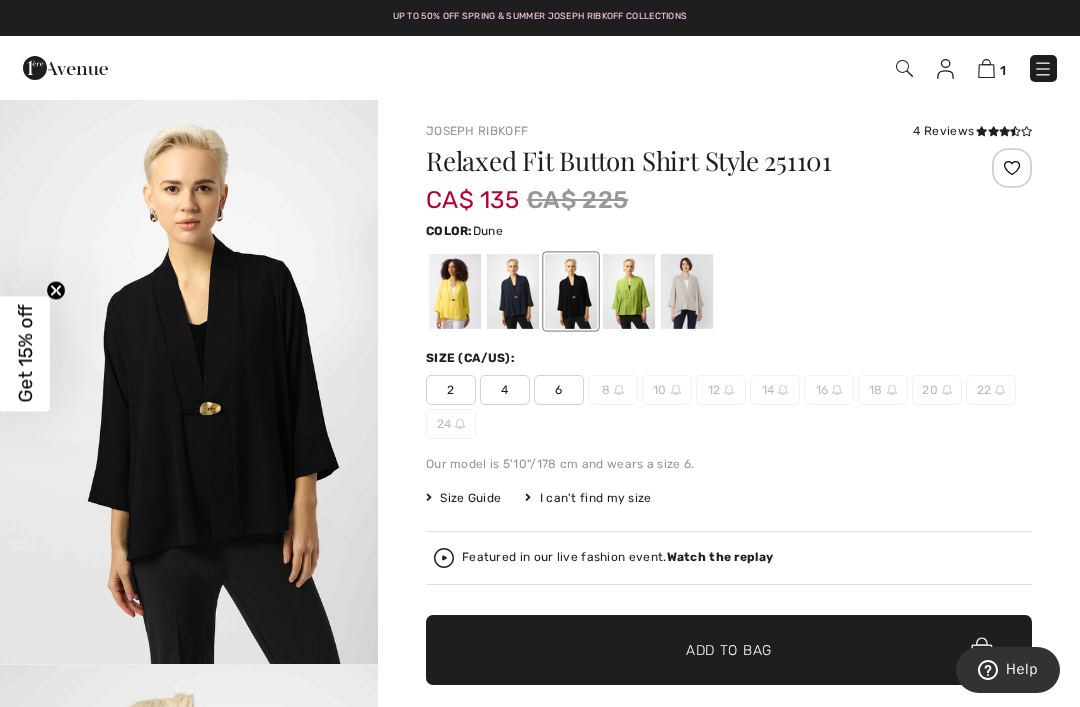 click at bounding box center [687, 291] 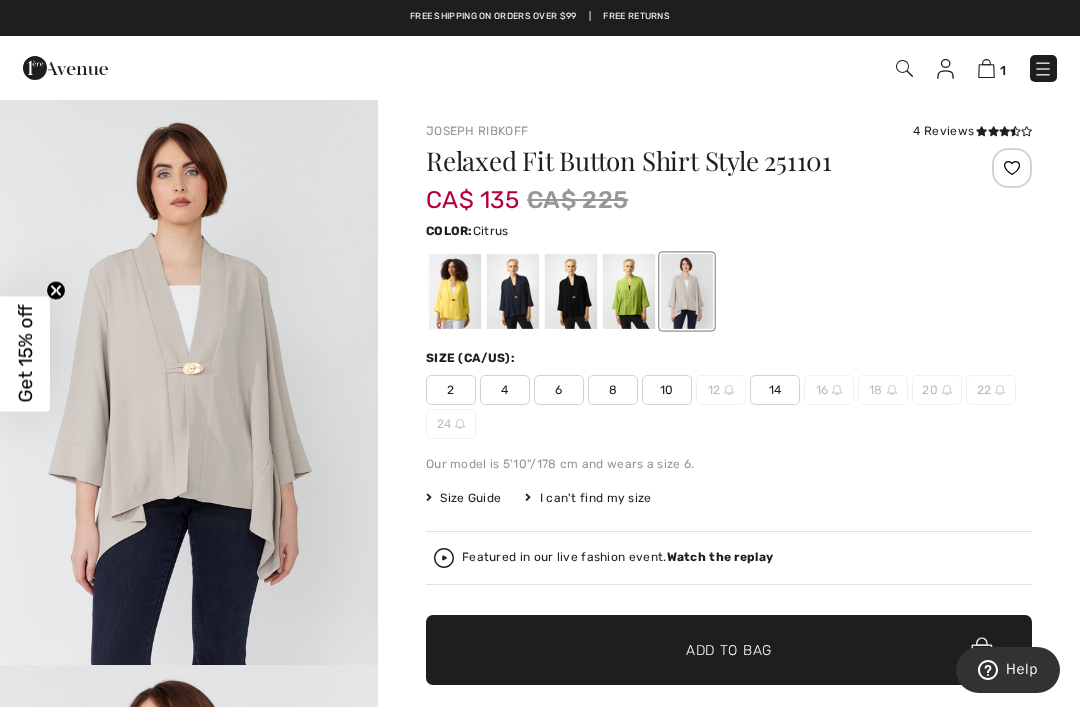 click at bounding box center (455, 291) 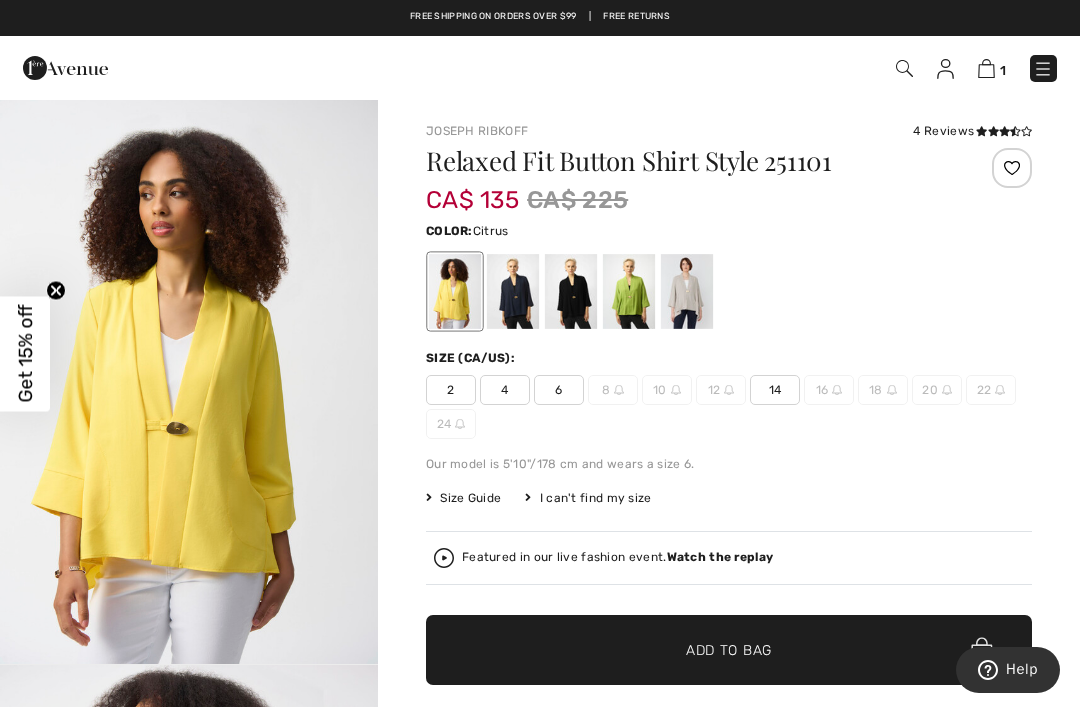 click at bounding box center [687, 291] 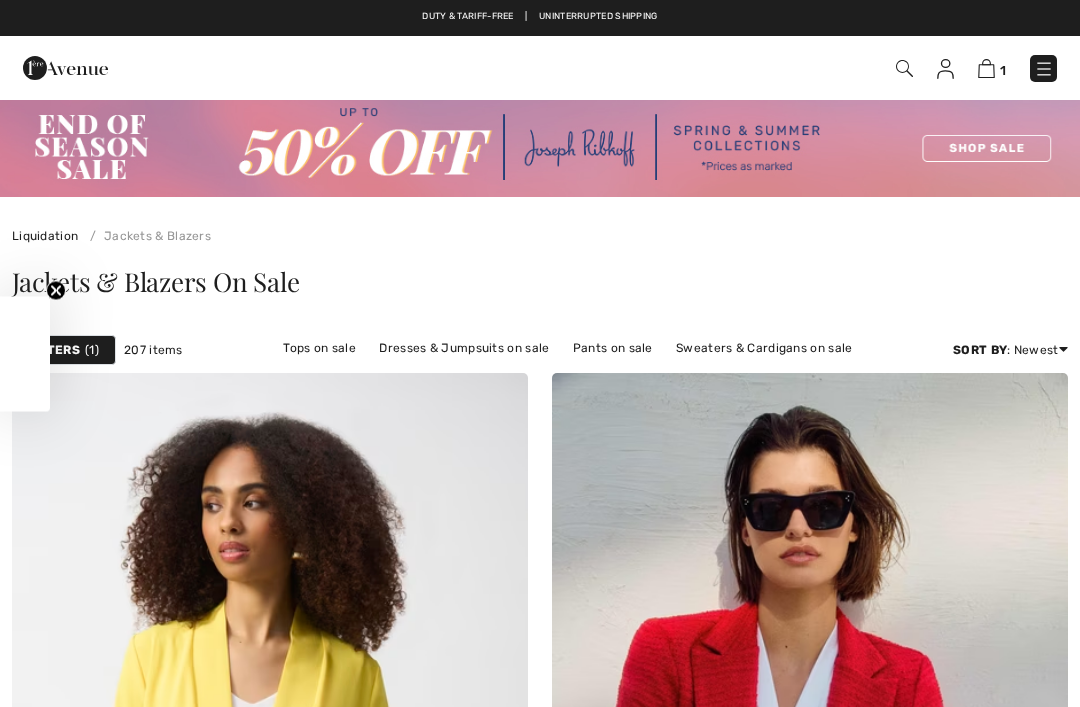 checkbox on "true" 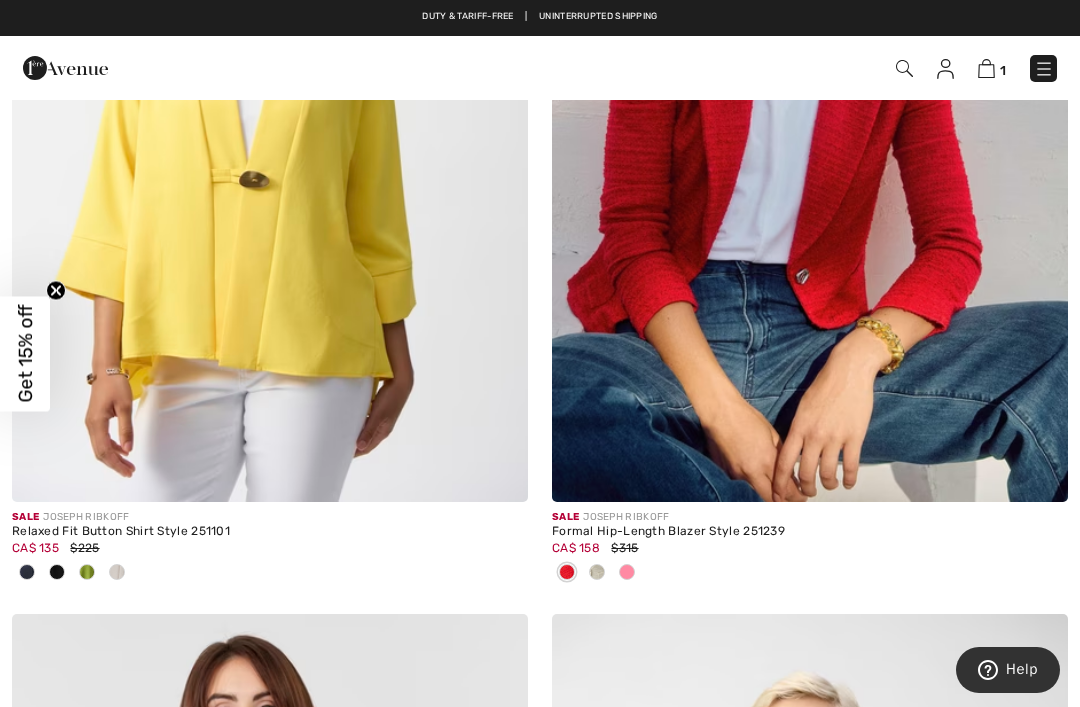 scroll, scrollTop: 0, scrollLeft: 0, axis: both 